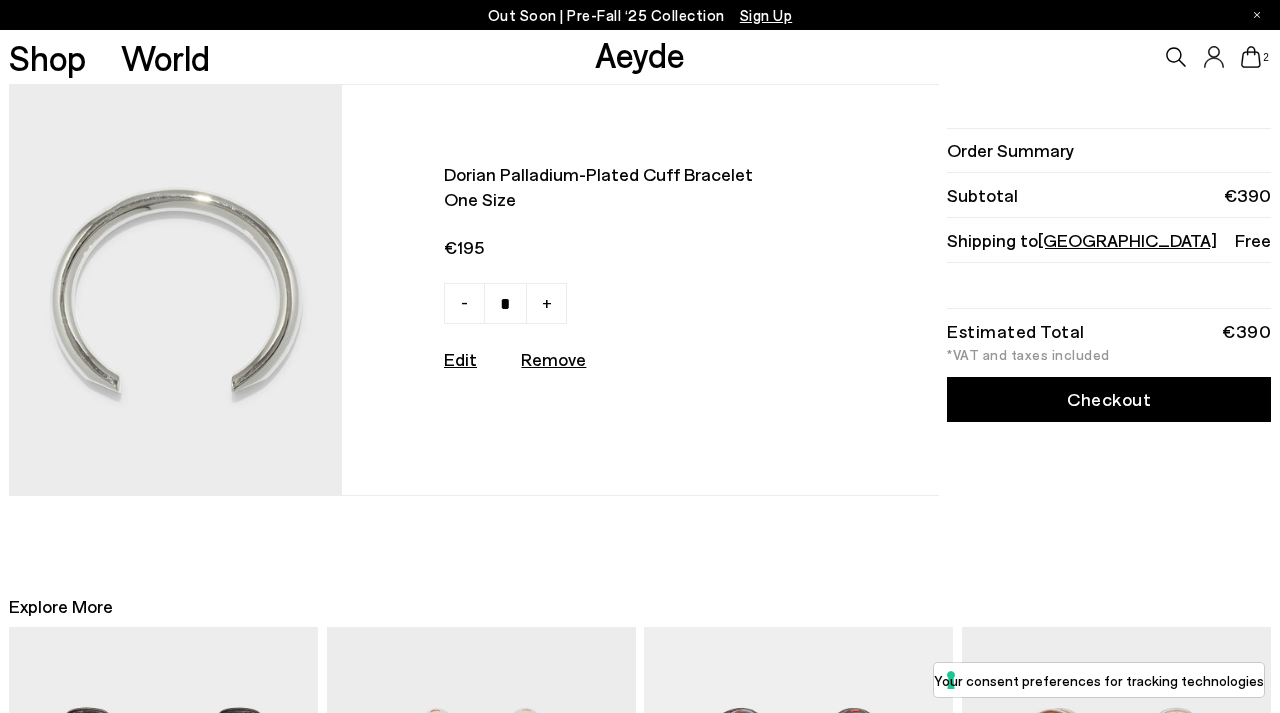 scroll, scrollTop: 0, scrollLeft: 0, axis: both 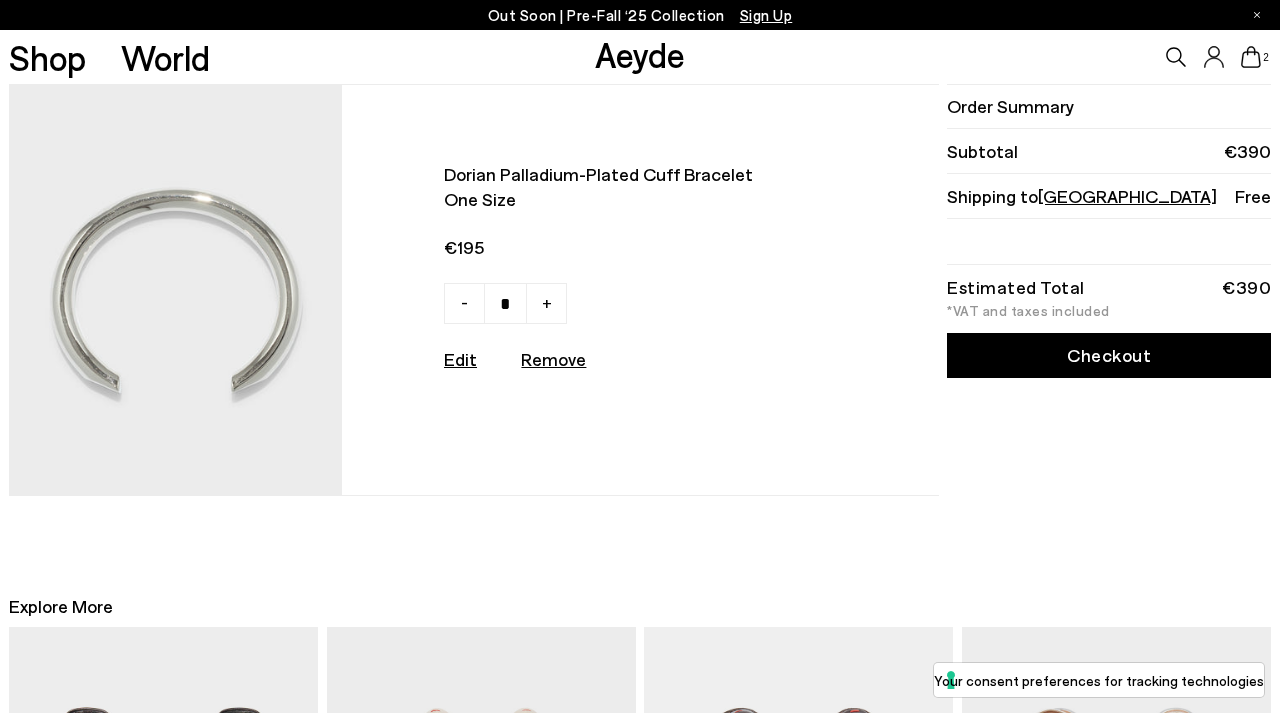 click on "-" at bounding box center (464, 303) 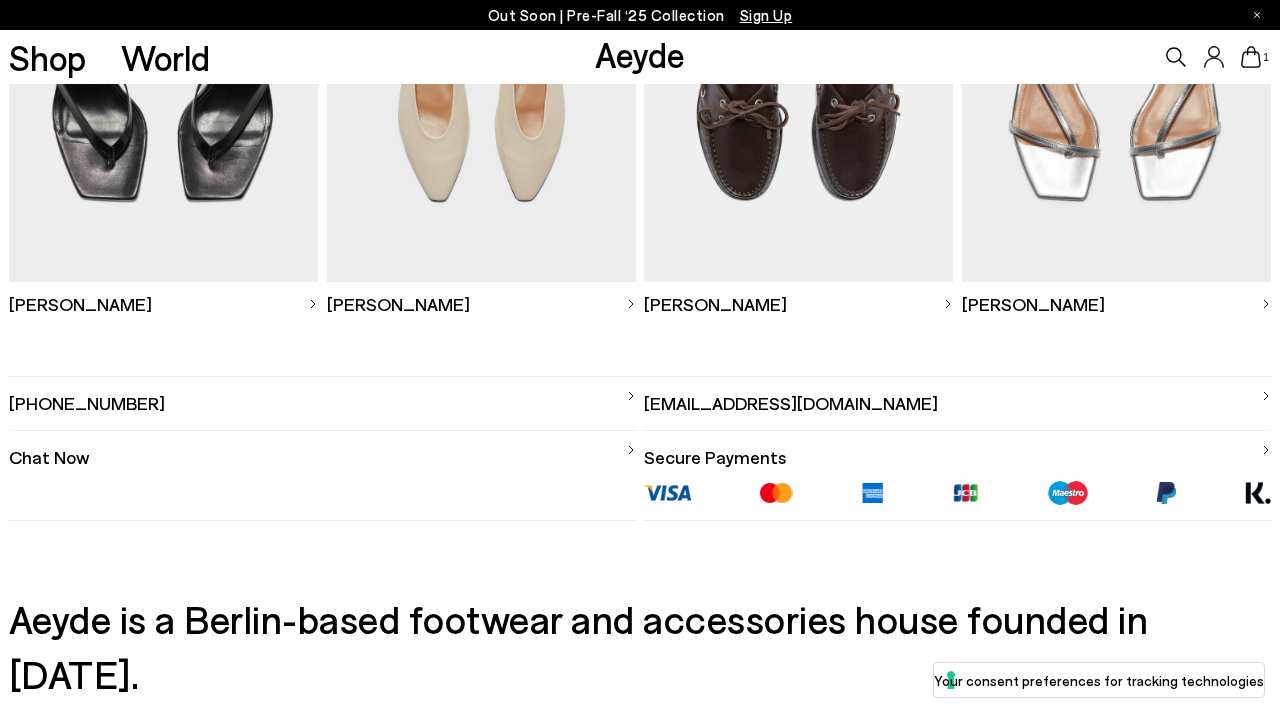 scroll, scrollTop: 579, scrollLeft: 0, axis: vertical 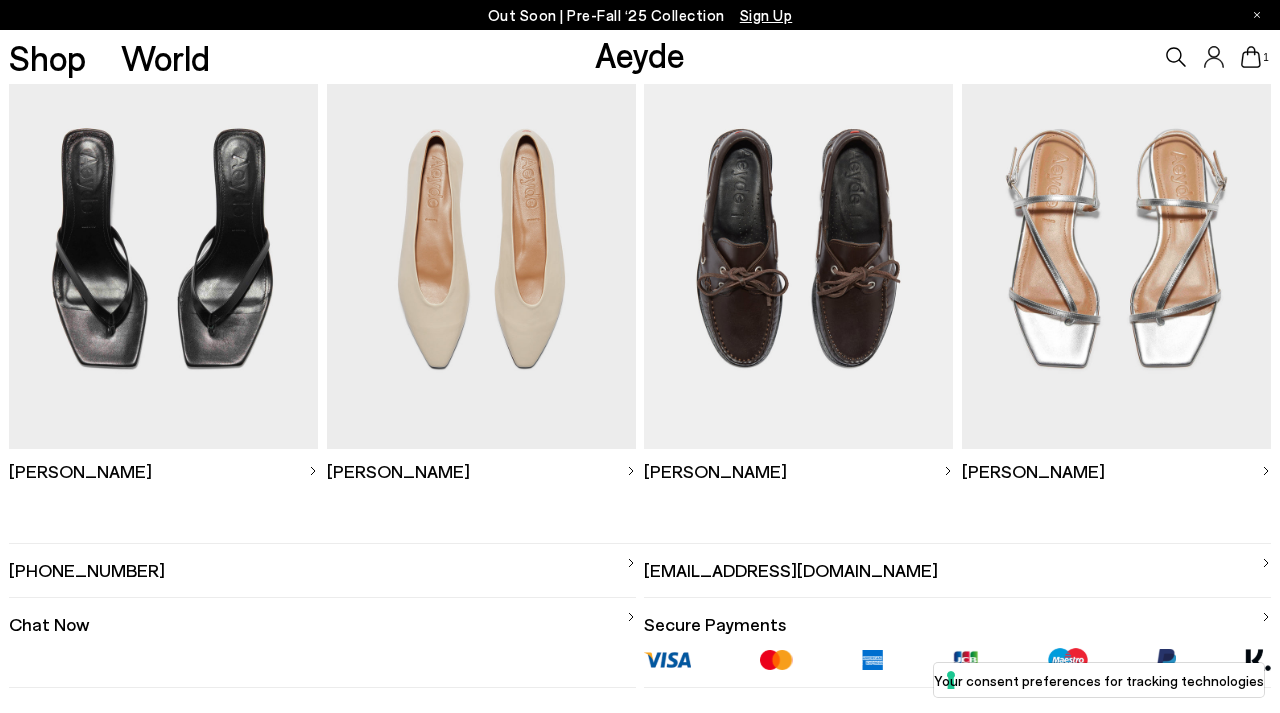 click at bounding box center (481, 248) 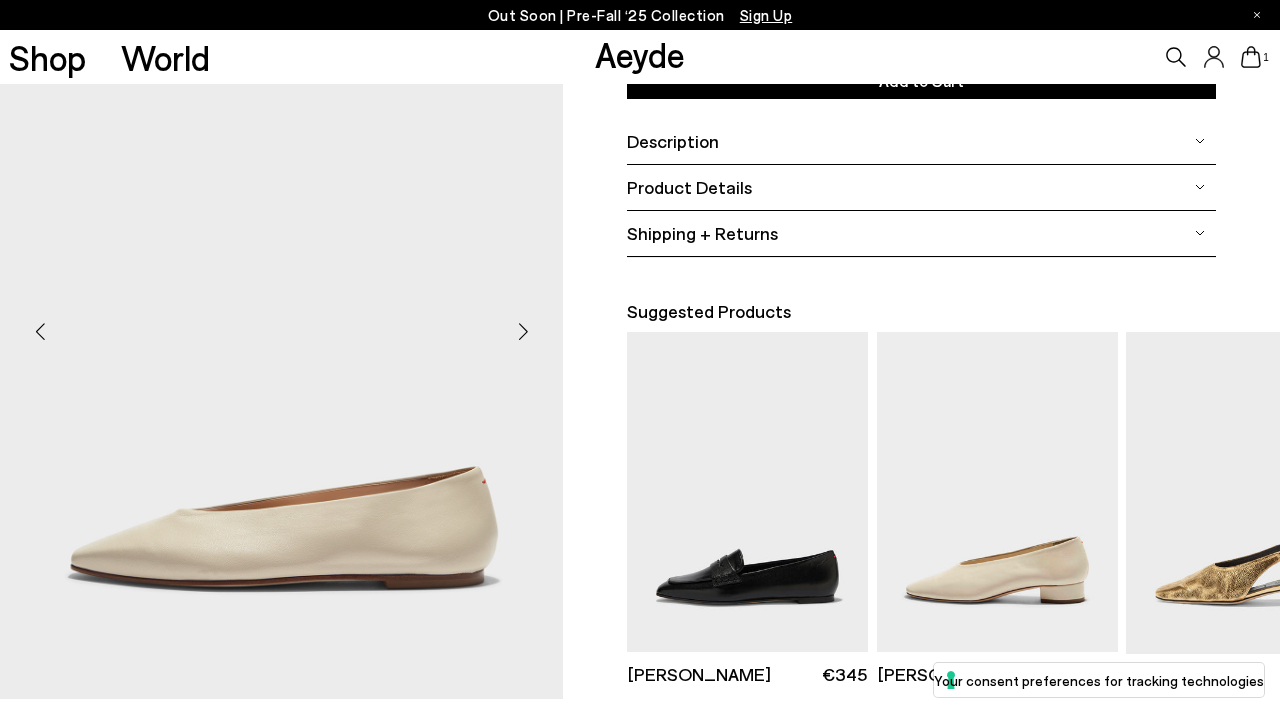scroll, scrollTop: 373, scrollLeft: 0, axis: vertical 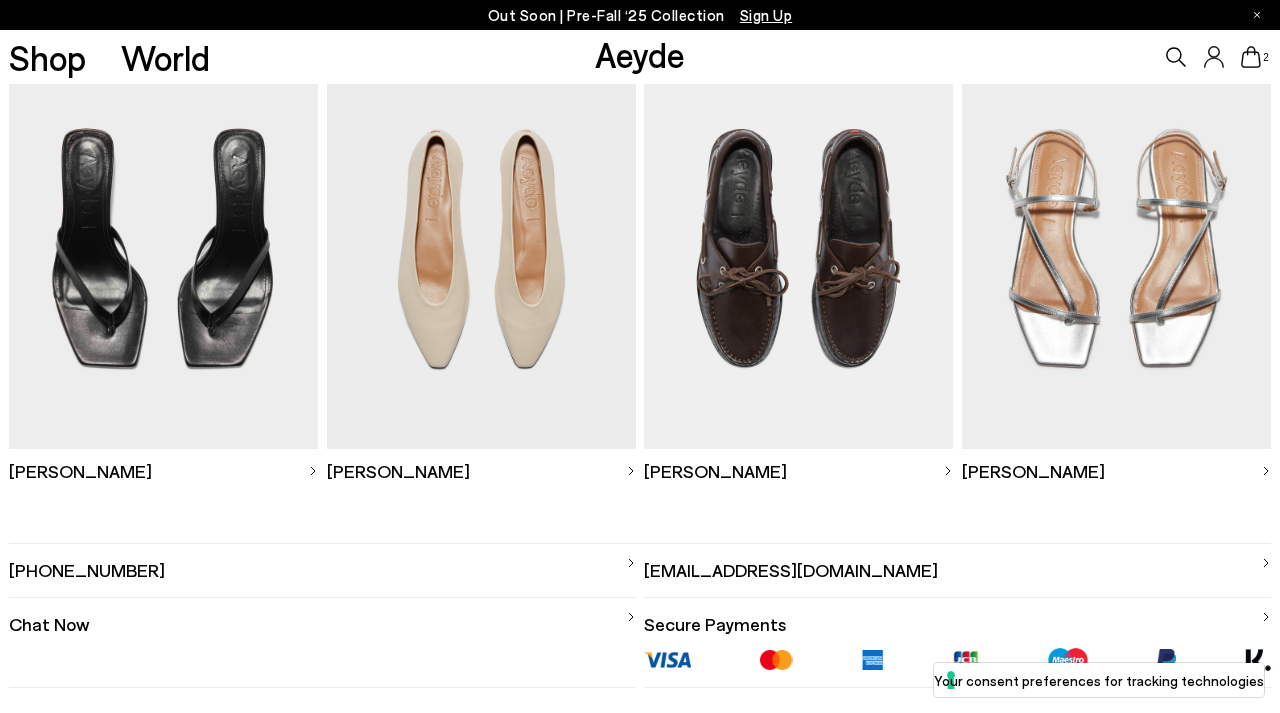 click at bounding box center (163, 248) 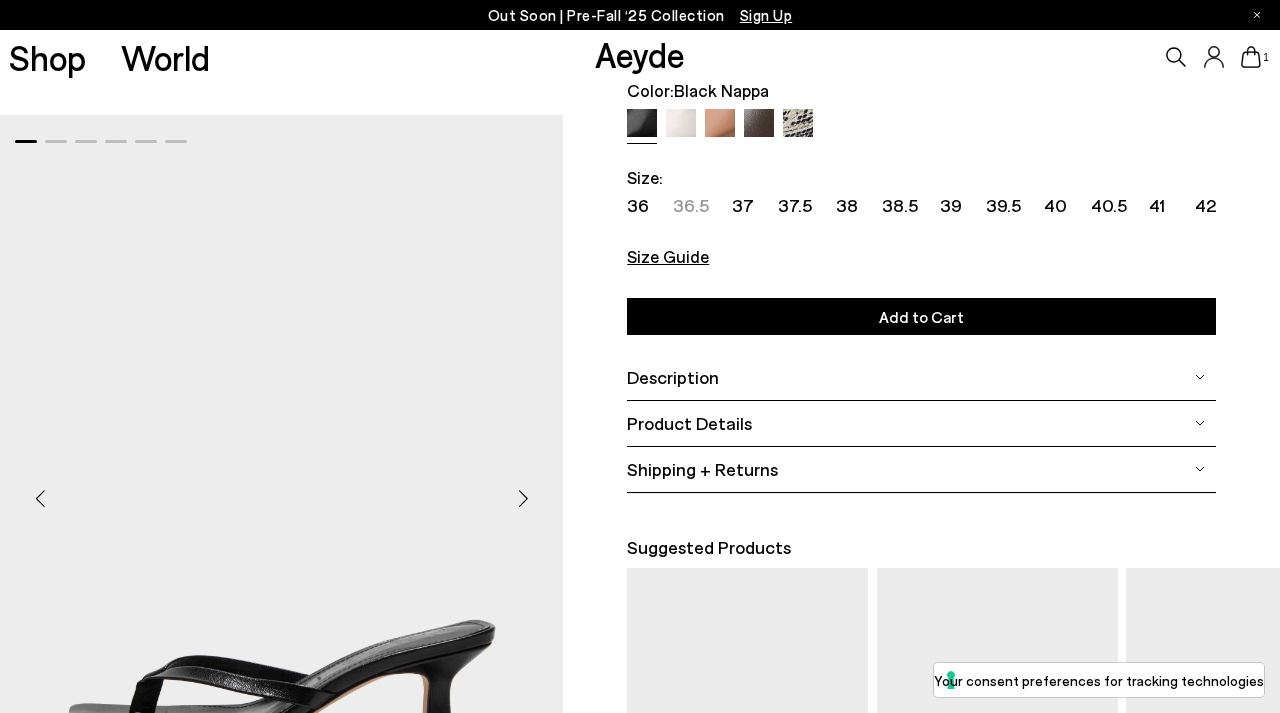 scroll, scrollTop: 4, scrollLeft: 0, axis: vertical 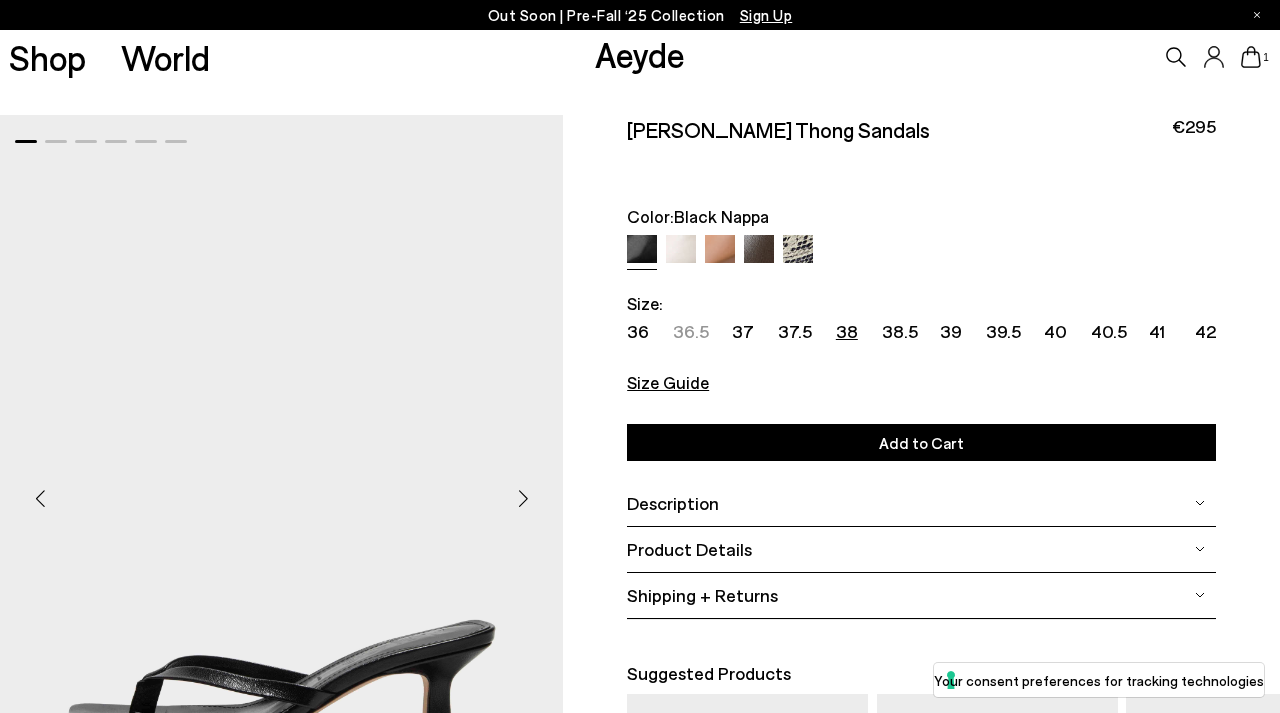click on "38" at bounding box center [847, 331] 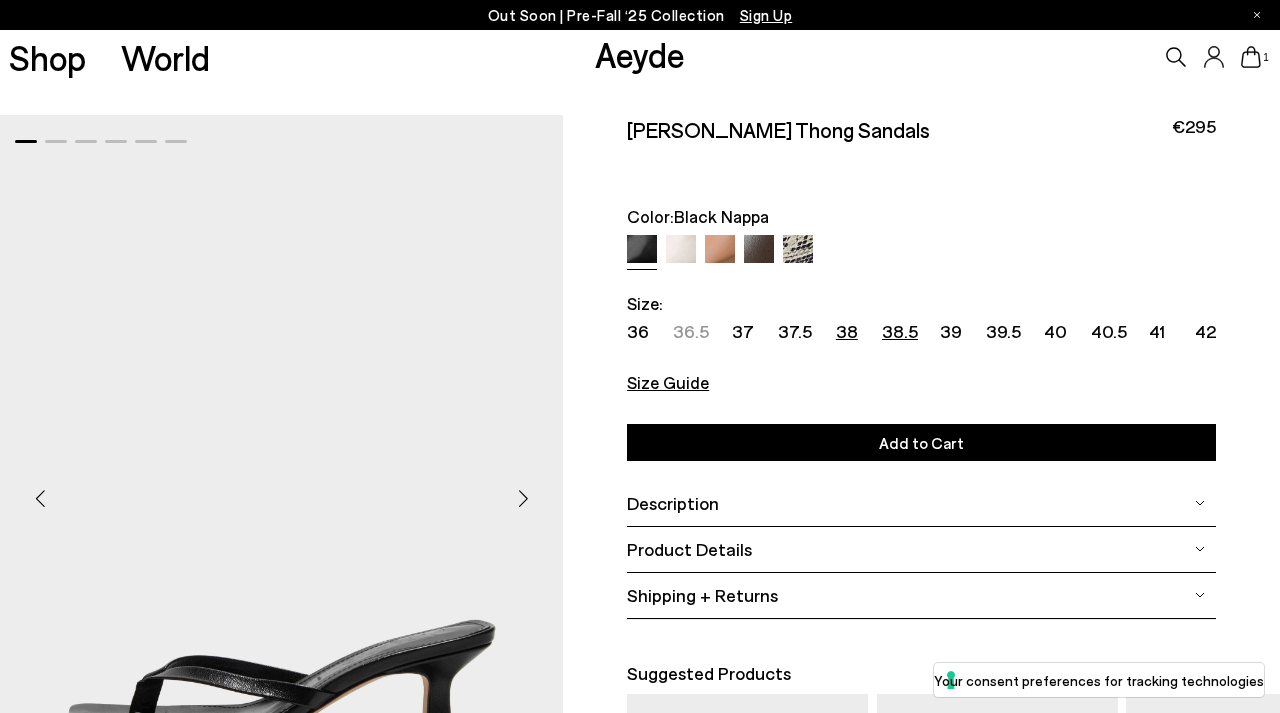 click on "38.5" at bounding box center [900, 331] 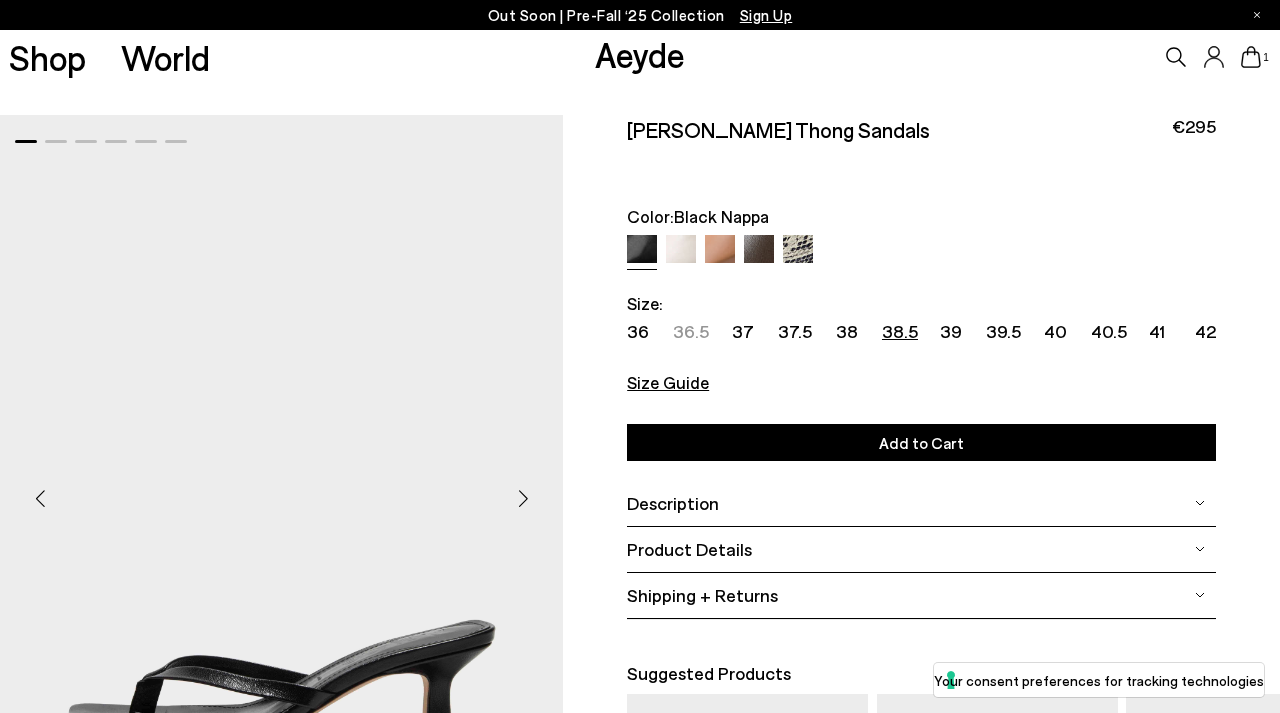 click on "Add to Cart" at bounding box center (921, 442) 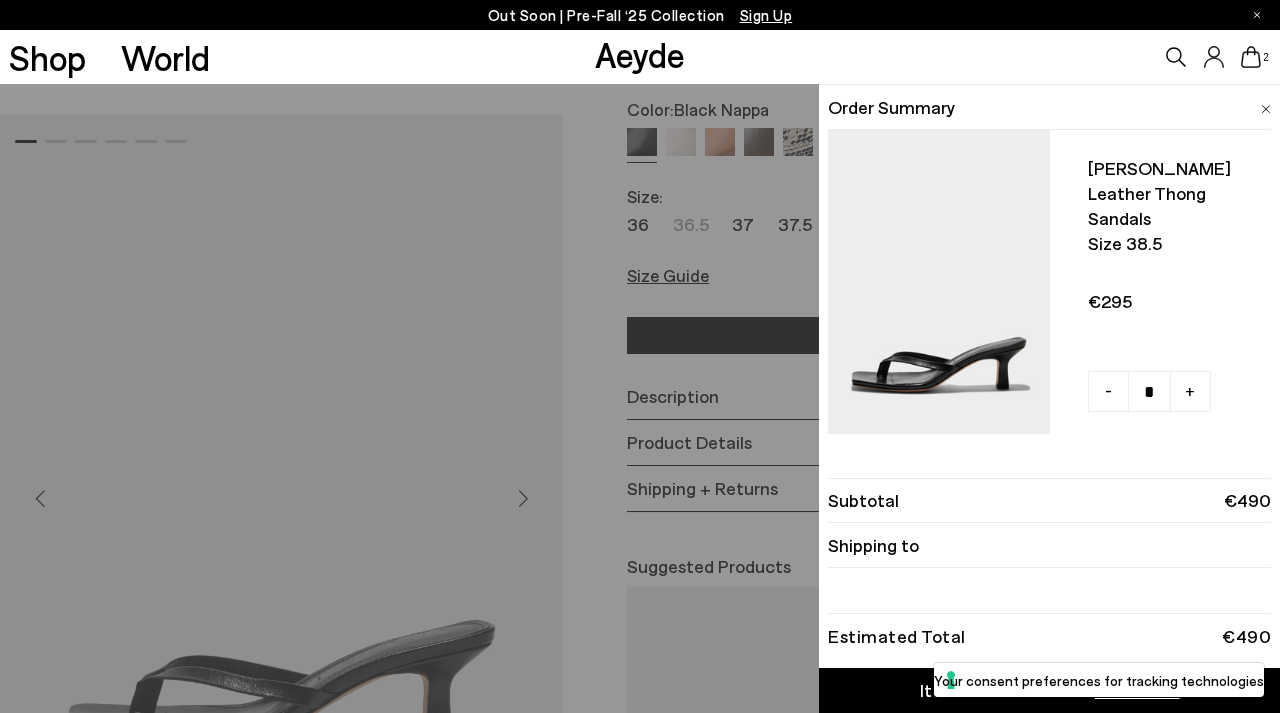scroll, scrollTop: 0, scrollLeft: 0, axis: both 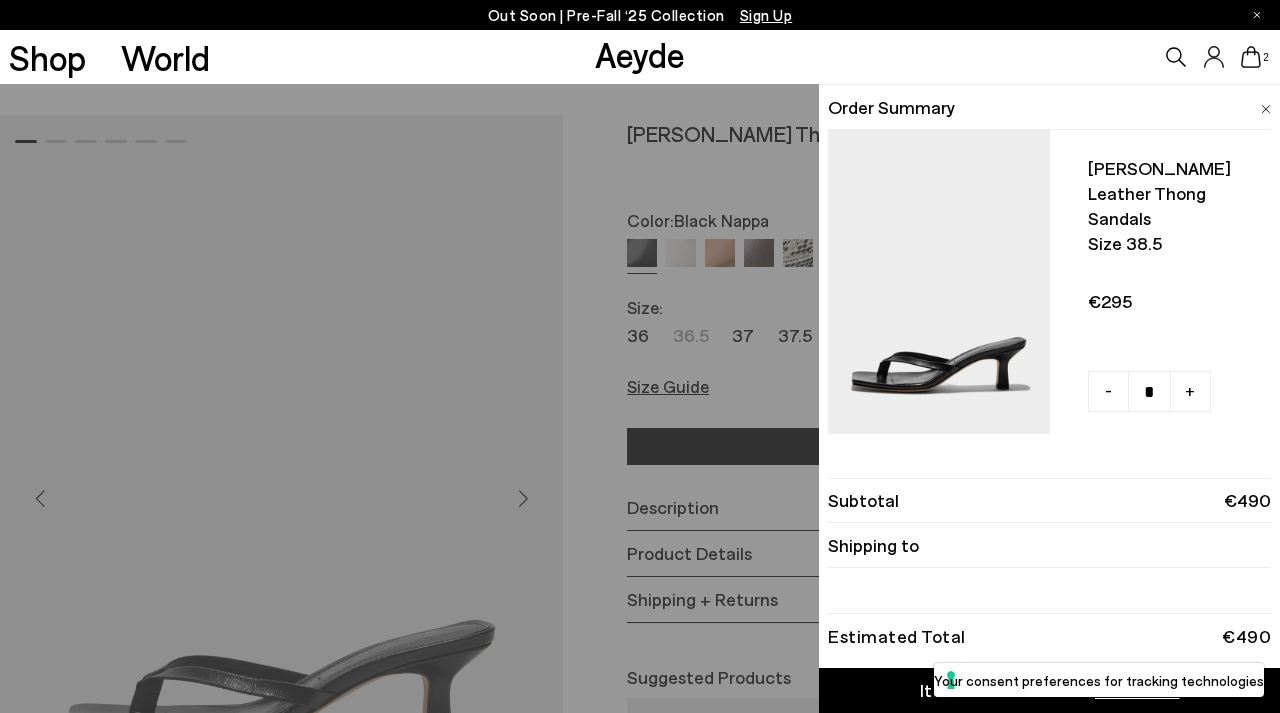 click on "Quick Add
Color
Size
View Details
Order Summary
Wilma leather thong sandals
Size
38.5
- +
- +" at bounding box center (640, 398) 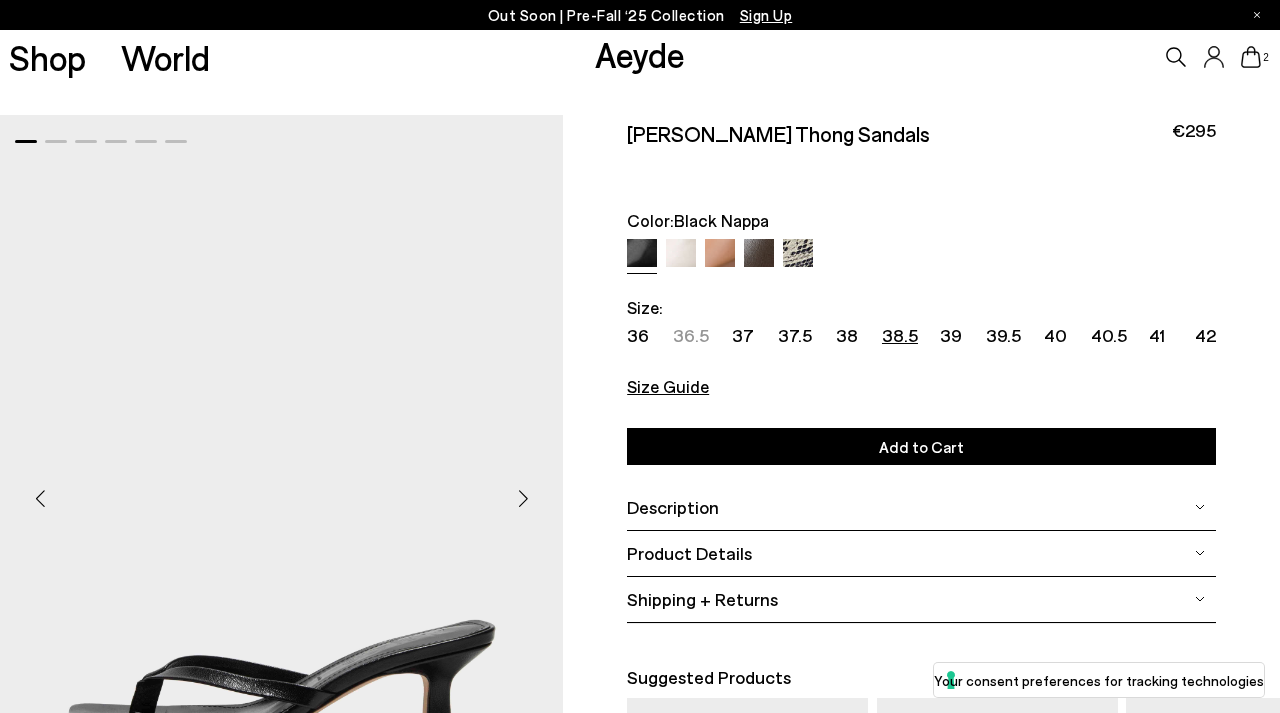 click on "Shipping + Returns" at bounding box center (702, 599) 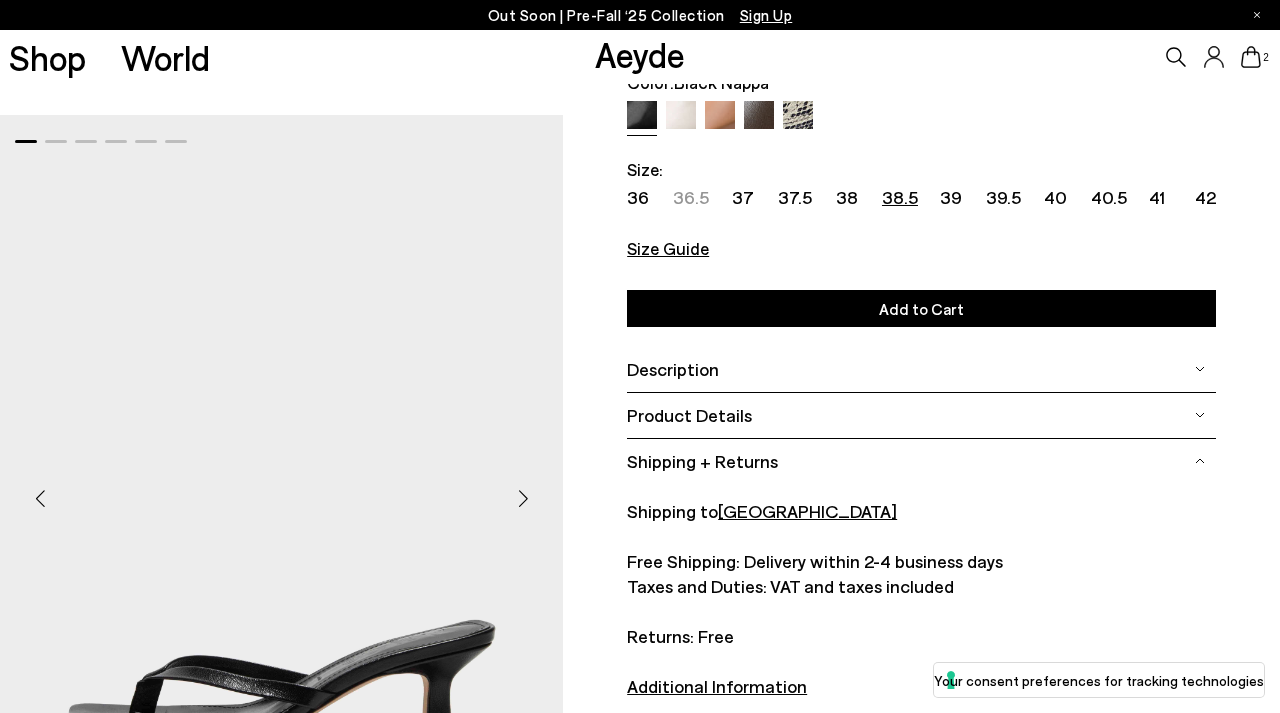 scroll, scrollTop: 166, scrollLeft: 0, axis: vertical 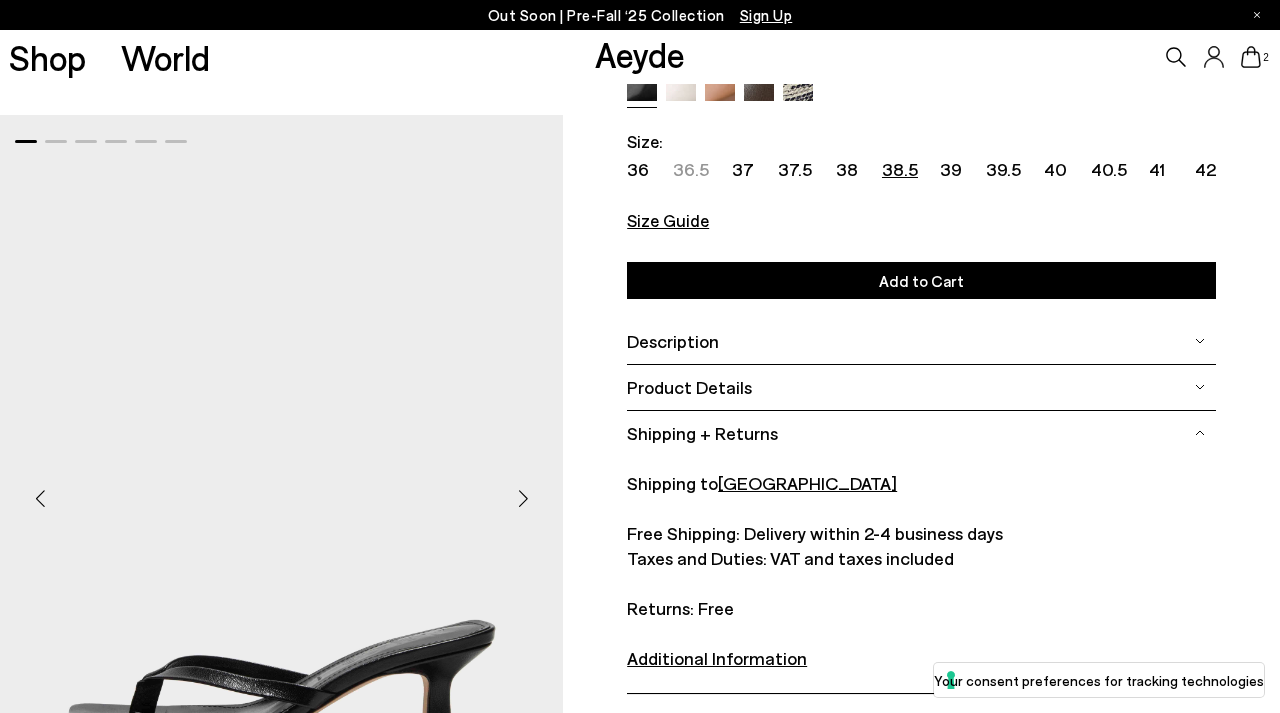 click on "Germany" at bounding box center [807, 483] 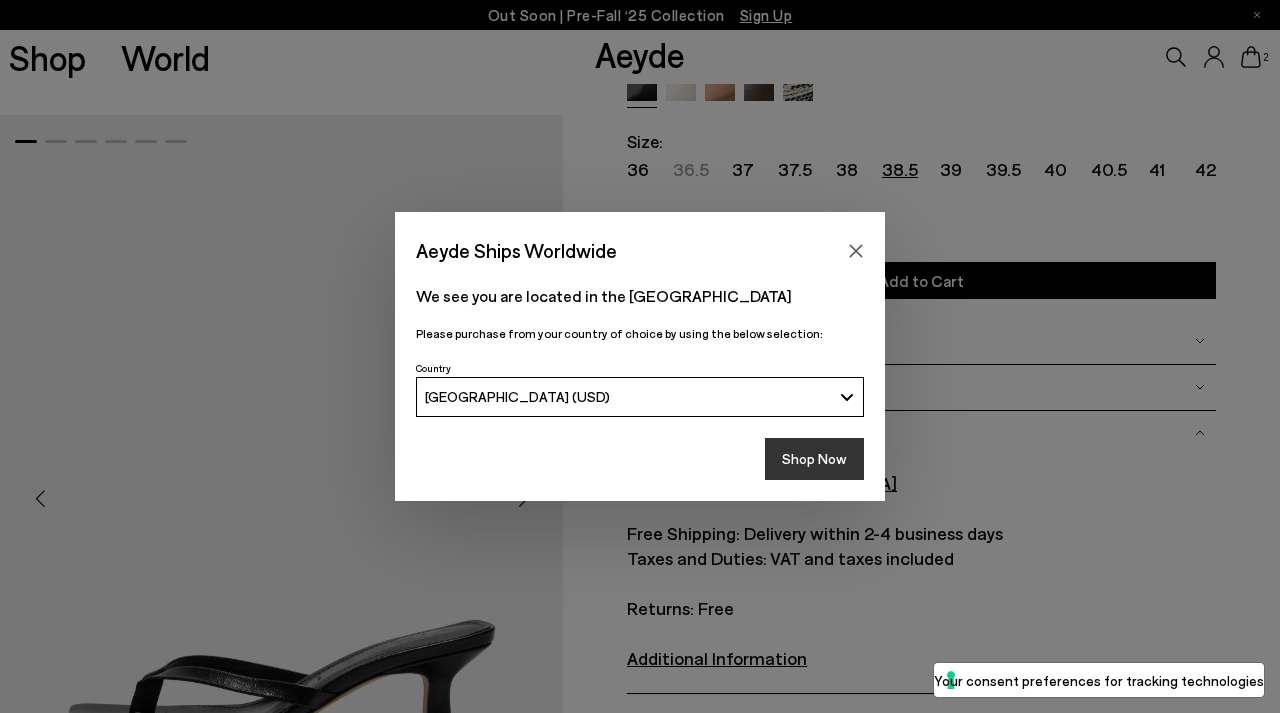 click on "Shop Now" at bounding box center (814, 459) 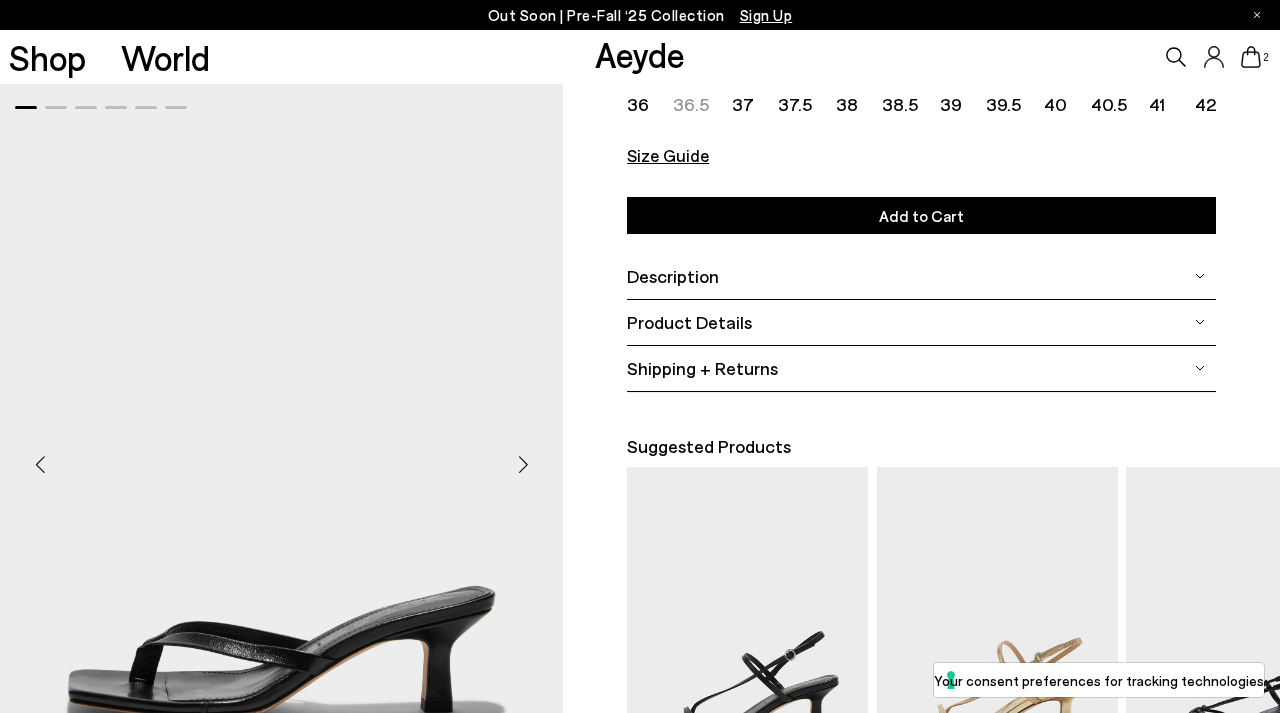 scroll, scrollTop: 220, scrollLeft: 0, axis: vertical 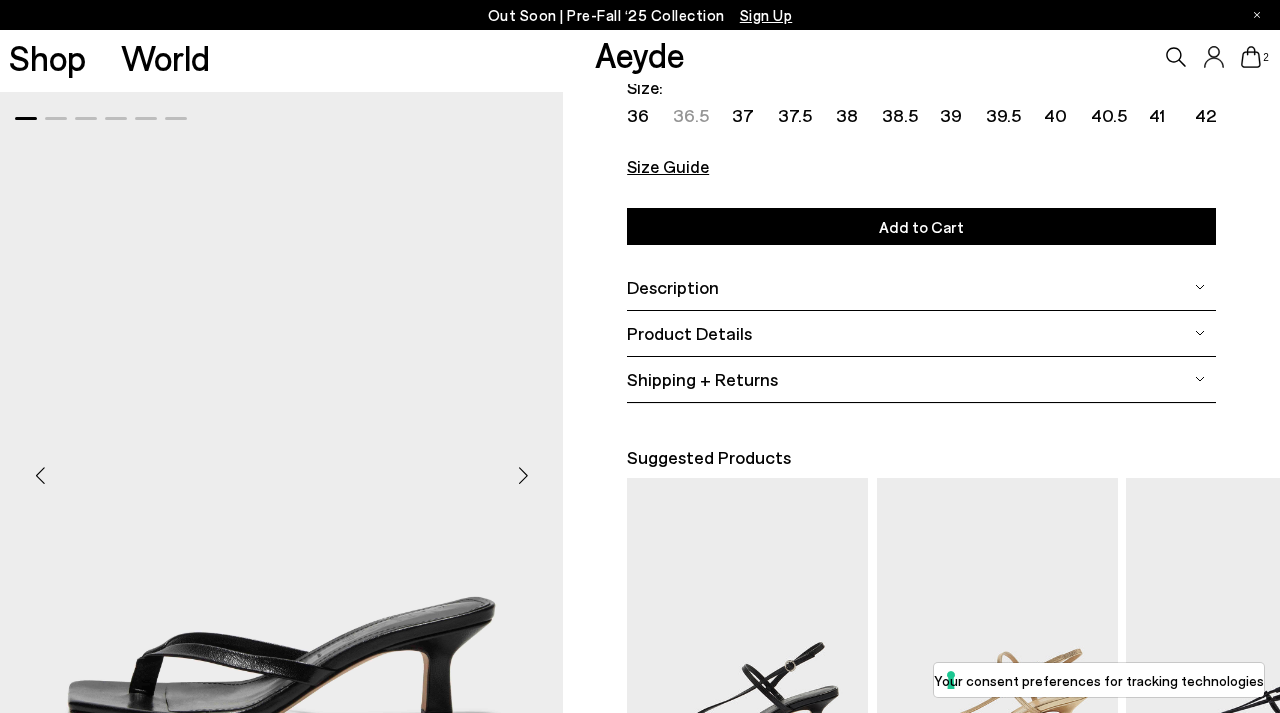 click on "Shipping + Returns" at bounding box center (702, 379) 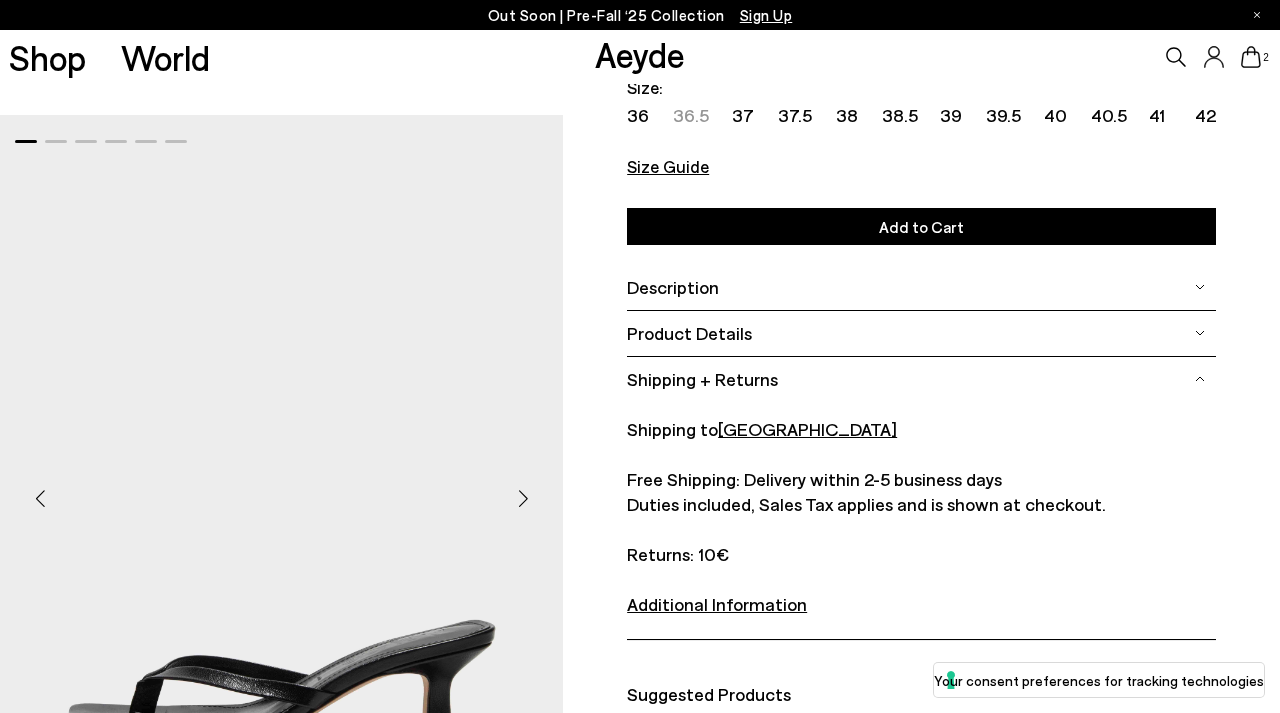 click 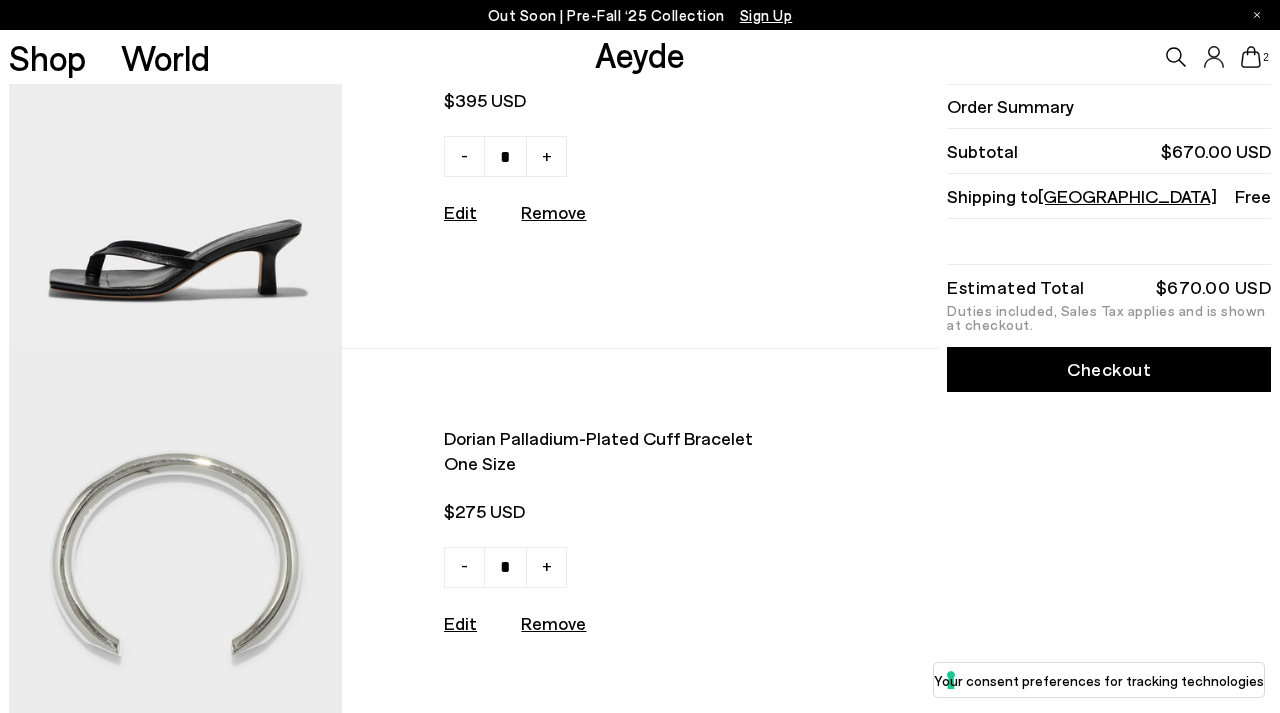 scroll, scrollTop: 151, scrollLeft: 0, axis: vertical 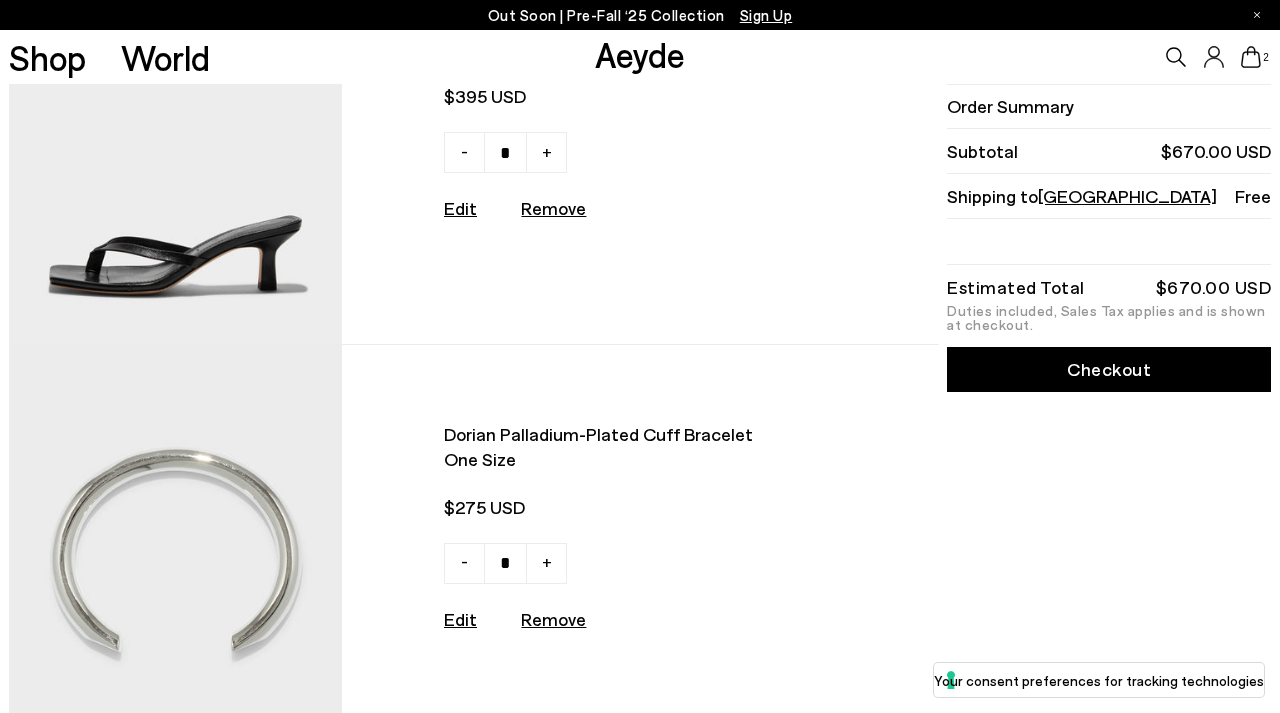 click on "Checkout" at bounding box center (1109, 369) 